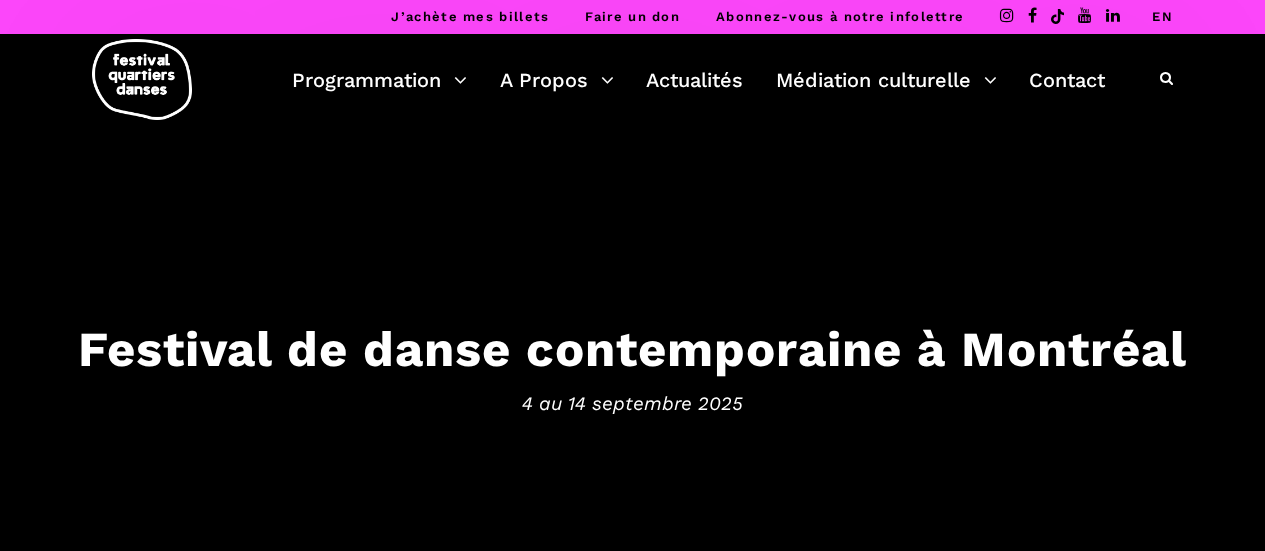 scroll, scrollTop: 0, scrollLeft: 0, axis: both 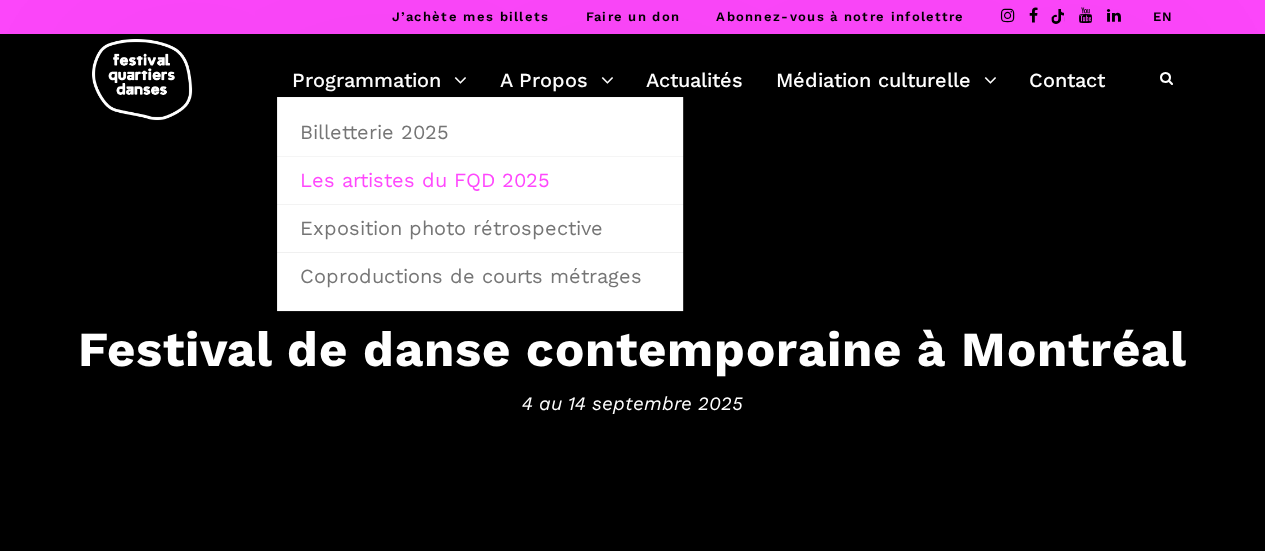 click on "Les artistes du FQD 2025" at bounding box center (480, 180) 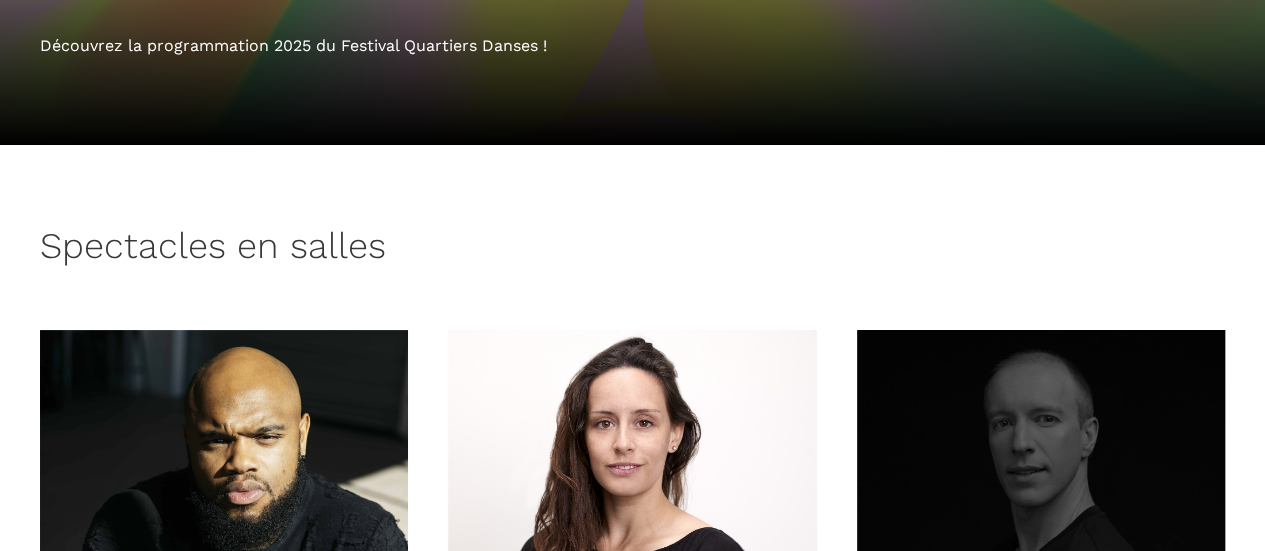 scroll, scrollTop: 306, scrollLeft: 0, axis: vertical 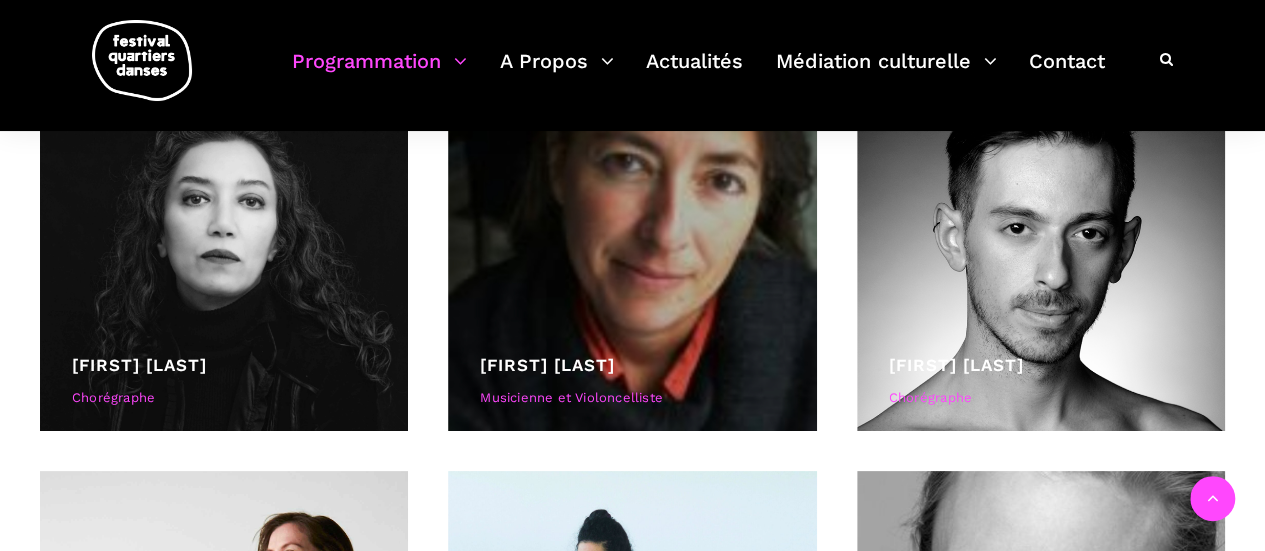drag, startPoint x: 1272, startPoint y: 411, endPoint x: 1279, endPoint y: 145, distance: 266.0921 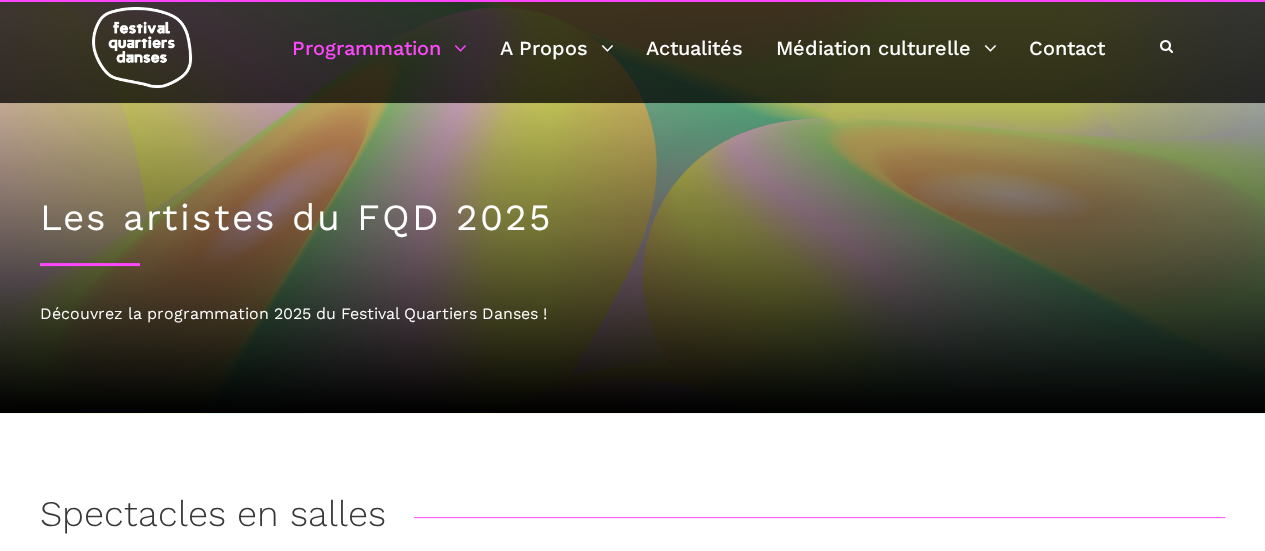 scroll, scrollTop: 0, scrollLeft: 0, axis: both 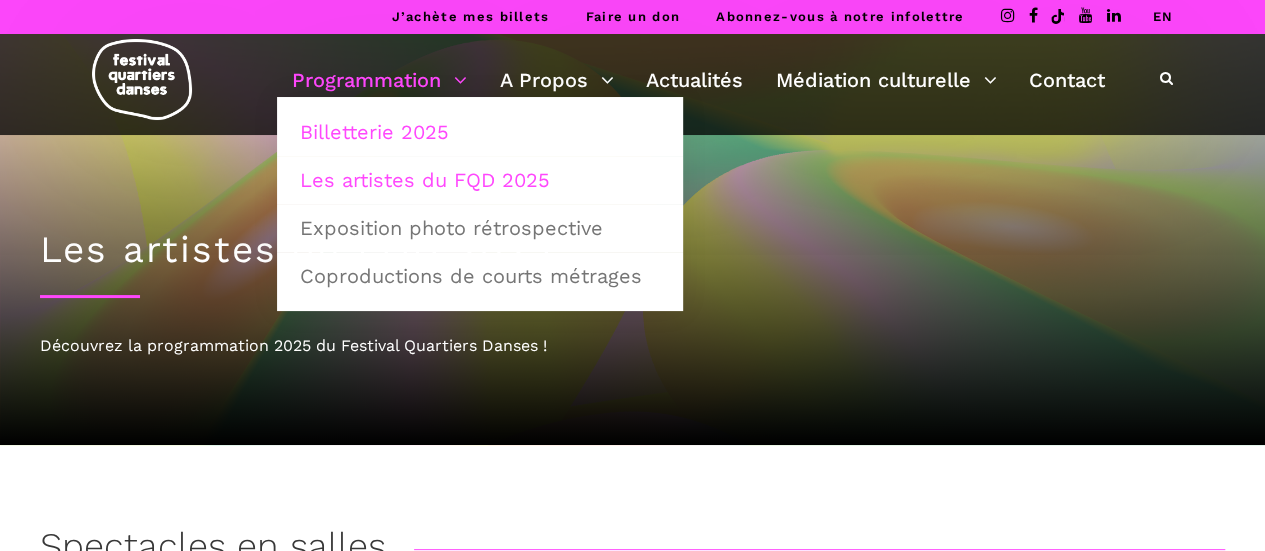 click on "Billetterie 2025" at bounding box center (480, 132) 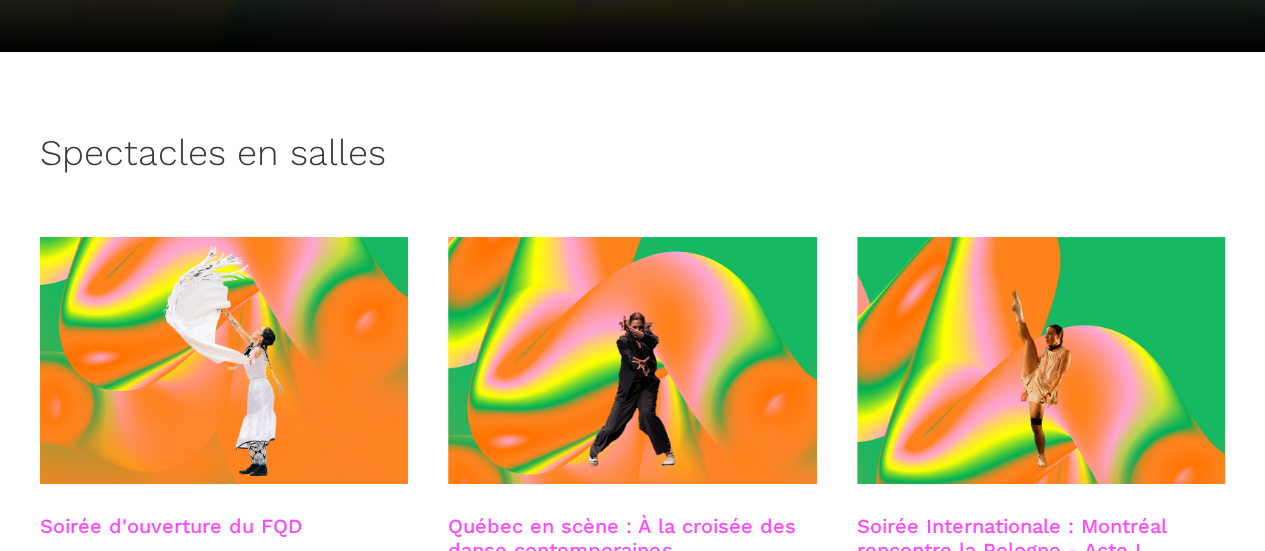 scroll, scrollTop: 500, scrollLeft: 0, axis: vertical 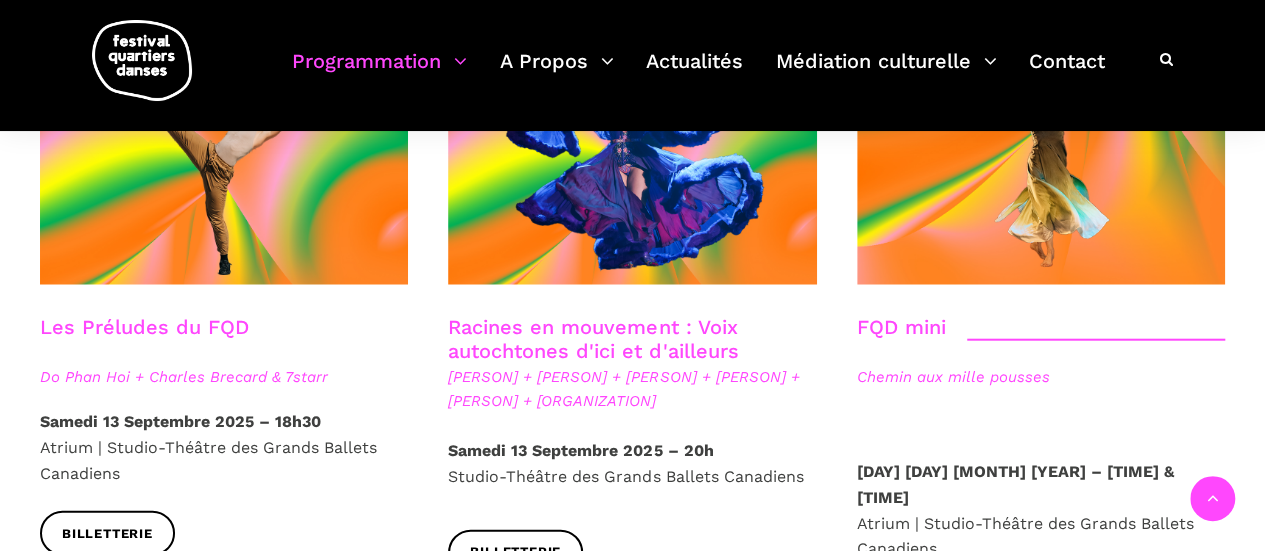 click on "Nina Segalowitz + Simik Komaksiutiksak + Marshall Kahente Diabo + Lou Lou la Duchesse de Rière + Victoria Hunt +  A'no:wara Dance Theatre" at bounding box center [632, 389] 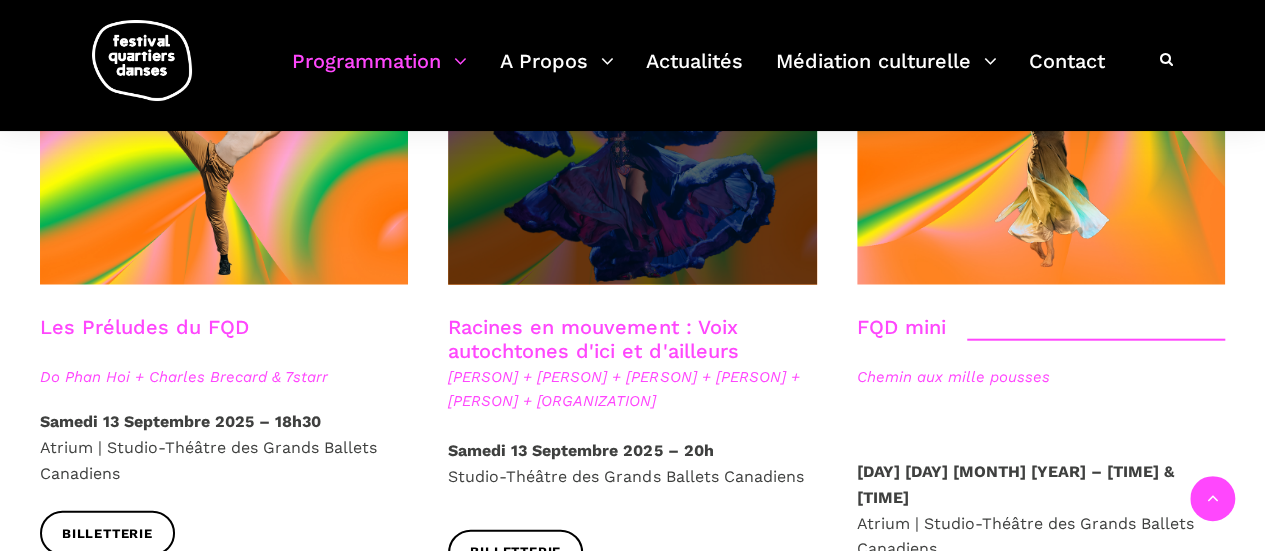 click at bounding box center (632, 162) 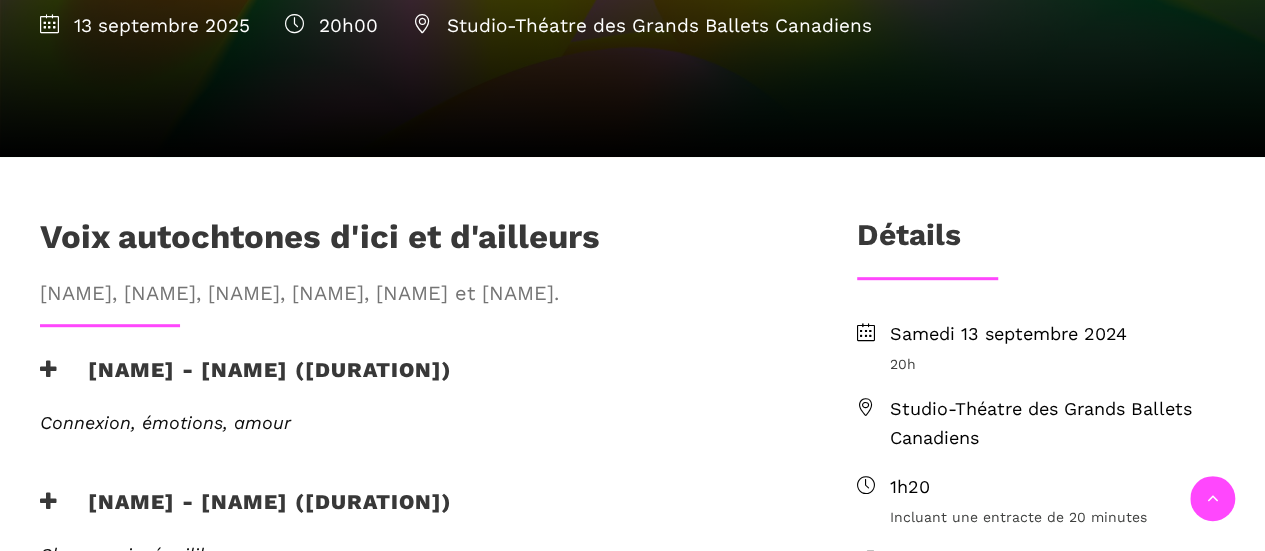 scroll, scrollTop: 900, scrollLeft: 0, axis: vertical 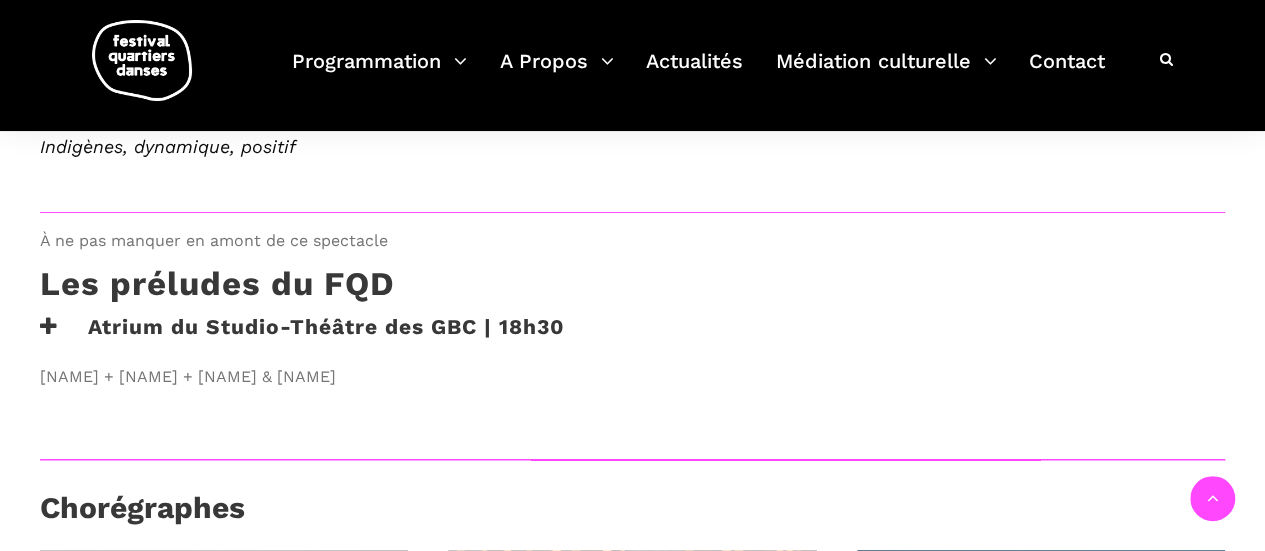 click on "Victoria Hunt - HAU KĀINGA... the home calling breath. (15 min)" at bounding box center [246, -28] 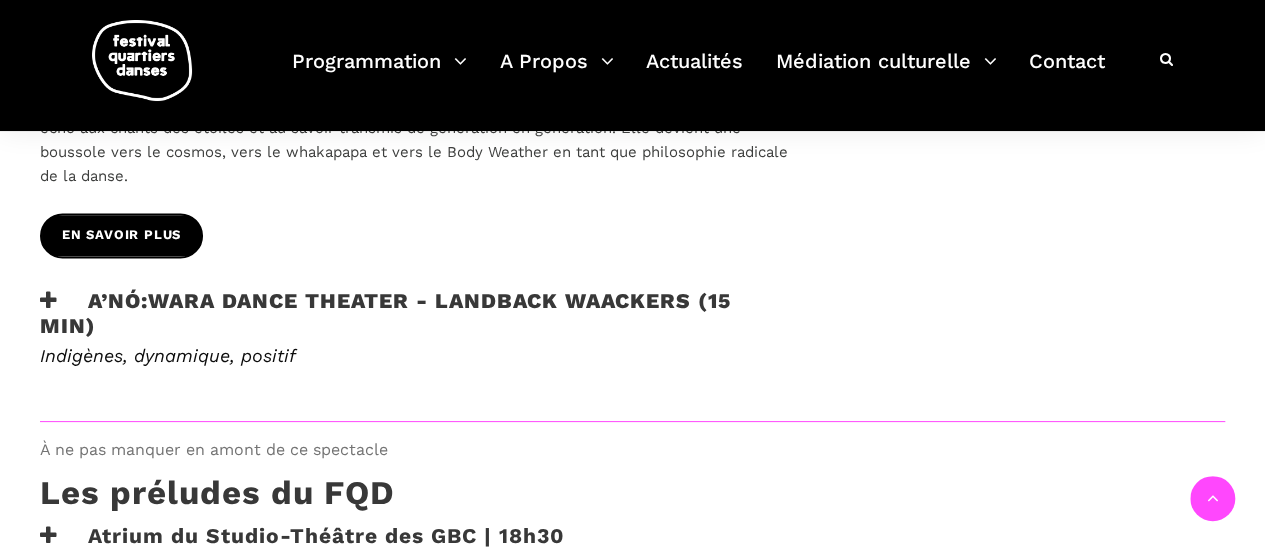 click on "EN SAVOIR PLUS" at bounding box center [121, 235] 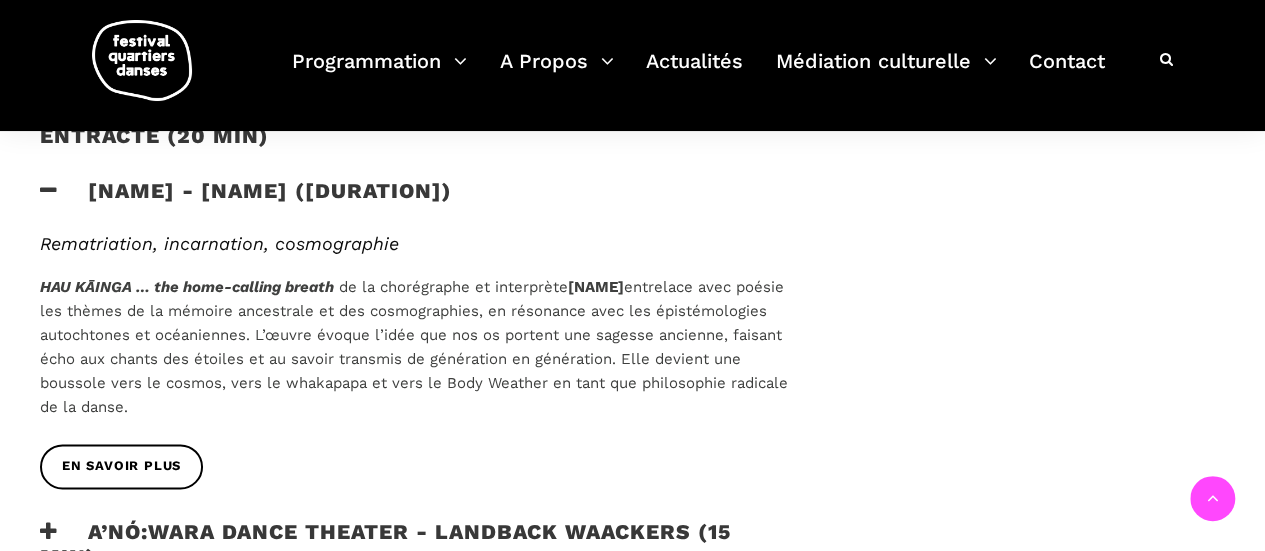 scroll, scrollTop: 1100, scrollLeft: 0, axis: vertical 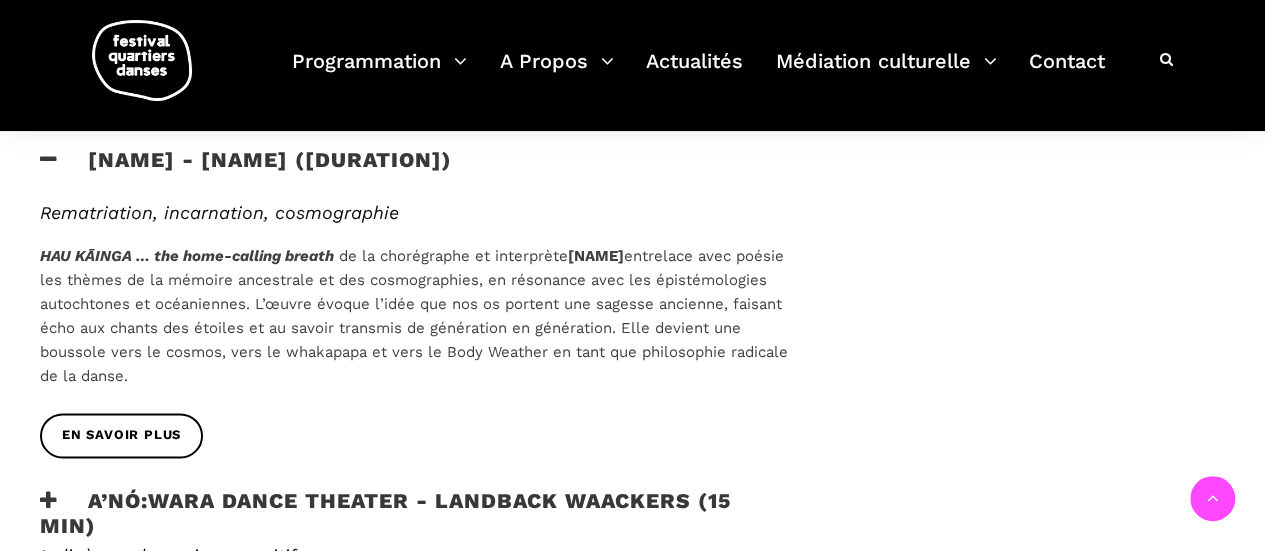 click on "Lou Lou la Duchesse de Rière - Peace, Power and Righteousness (5 min)" at bounding box center (242, -15) 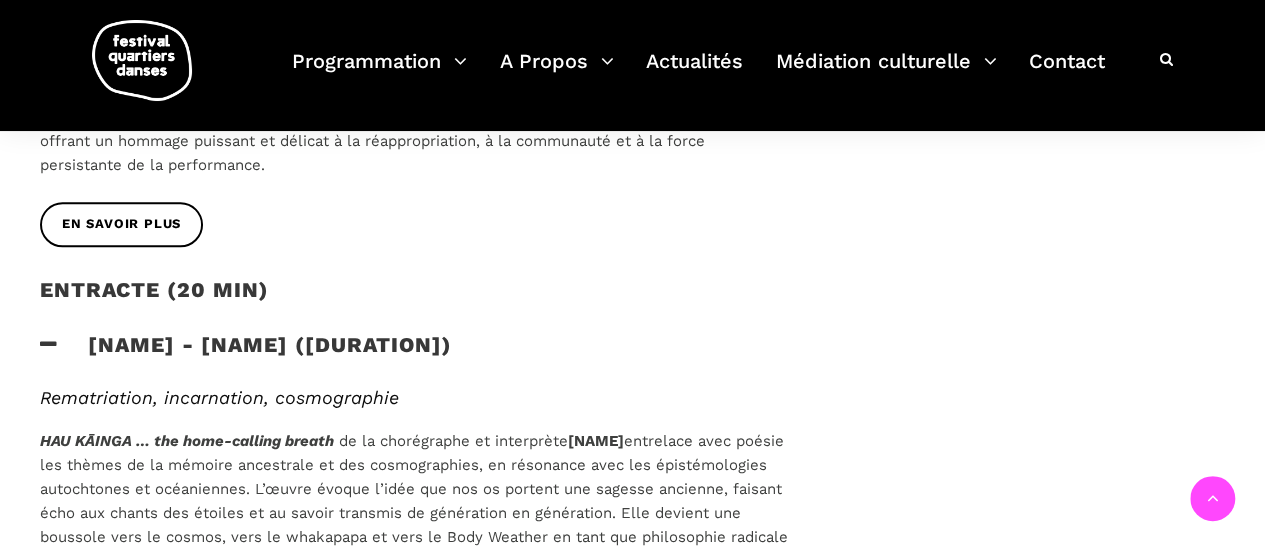 drag, startPoint x: 732, startPoint y: 325, endPoint x: 509, endPoint y: 323, distance: 223.00897 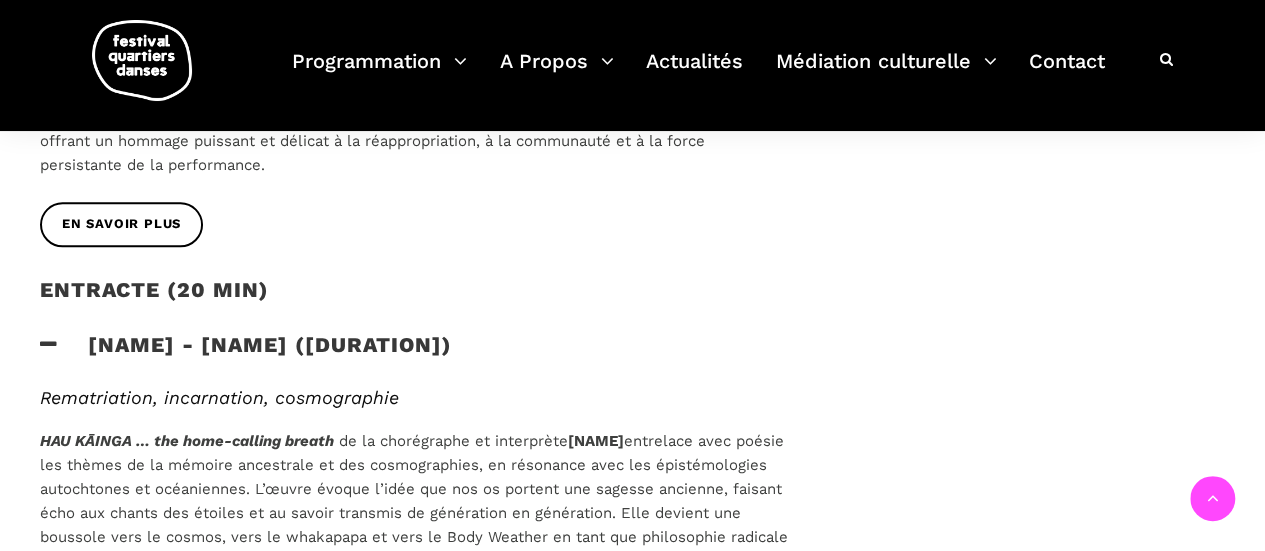 copy on "Lou Lou la Duchesse de Rière" 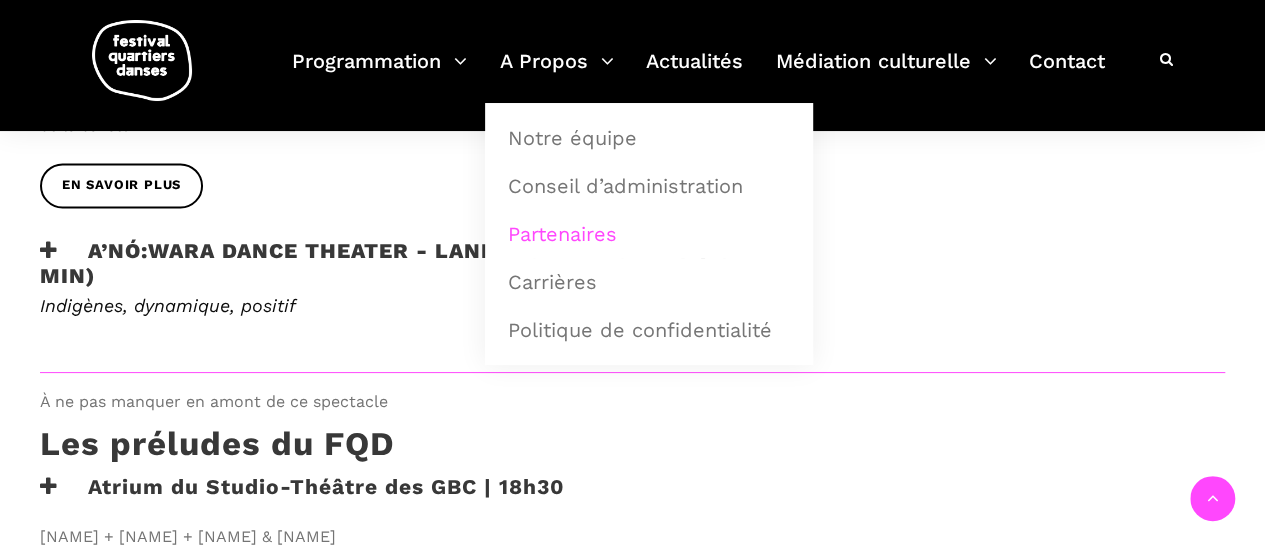 scroll, scrollTop: 2400, scrollLeft: 0, axis: vertical 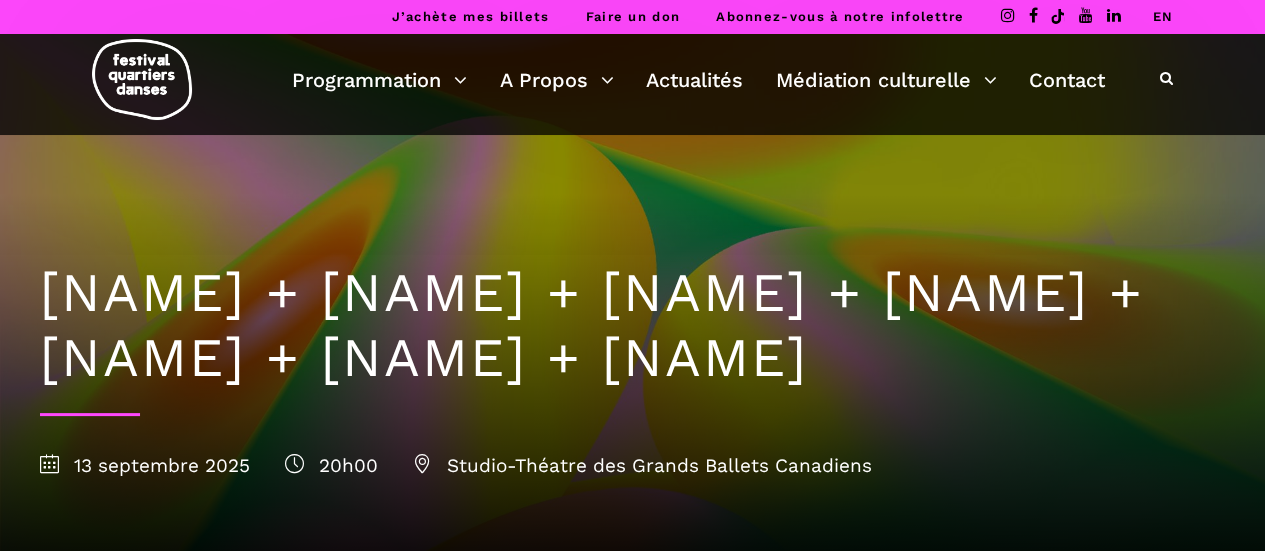 click on "Racines en mouvement : Nina Segalowitz + Simik Komaksiutiksak + Powwow dancer + Marshall Diabo + Lou Lou la Duchesse de Rière + Victoria Hunt + A’nó:wara Dance Theater 13 septembre 2025 20h00 Studio-Théatre des Grands Ballets Canadiens" at bounding box center (632, 366) 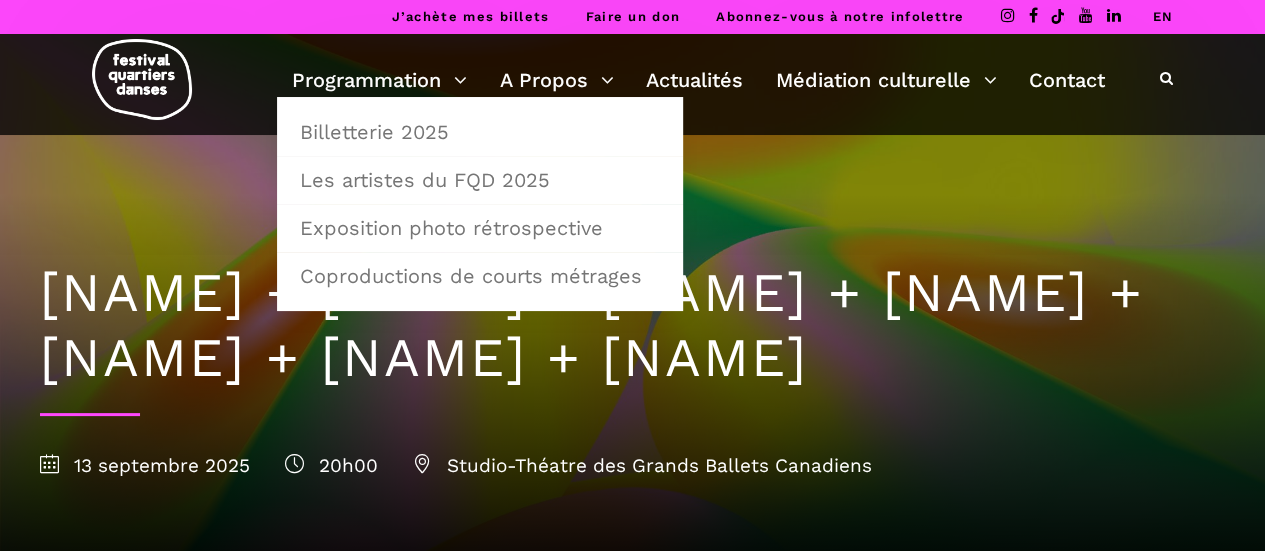 click at bounding box center [142, 79] 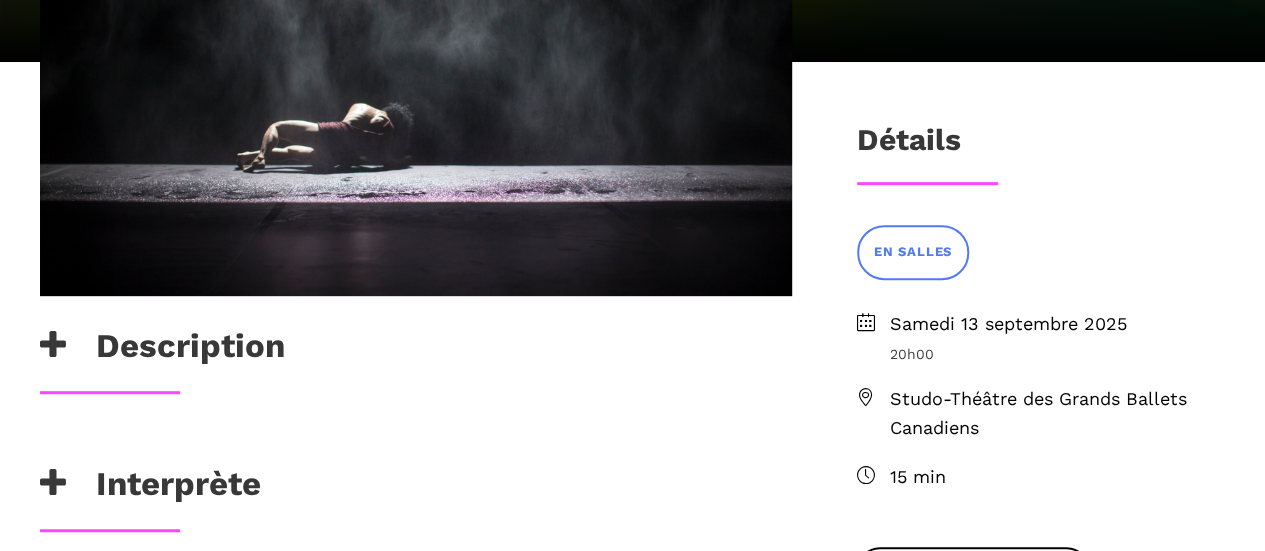 scroll, scrollTop: 400, scrollLeft: 0, axis: vertical 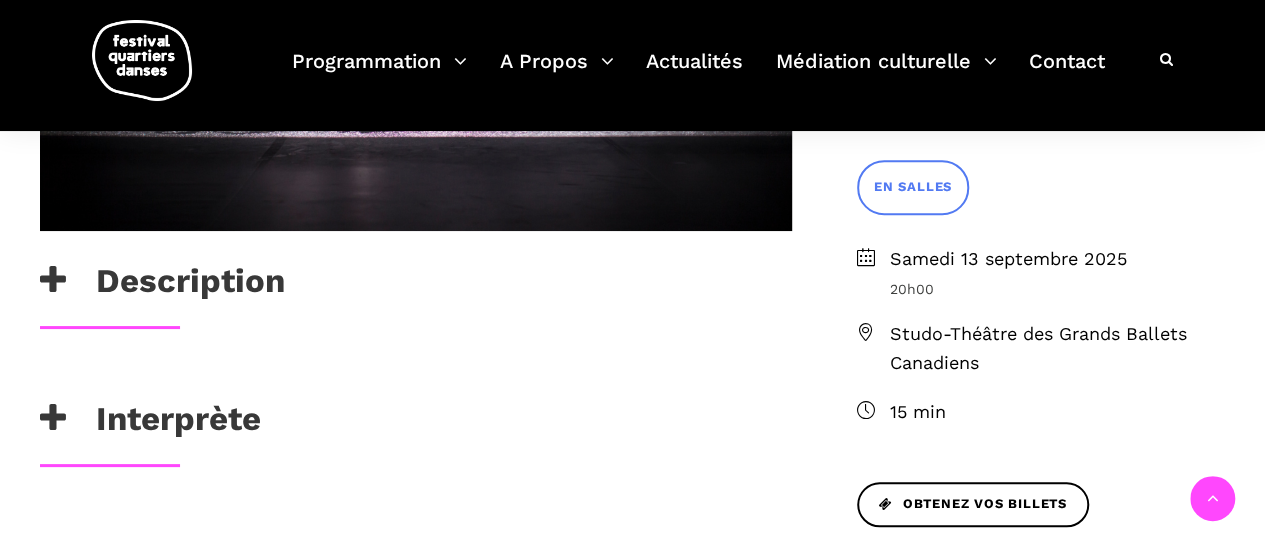 click on "Description" at bounding box center (162, 286) 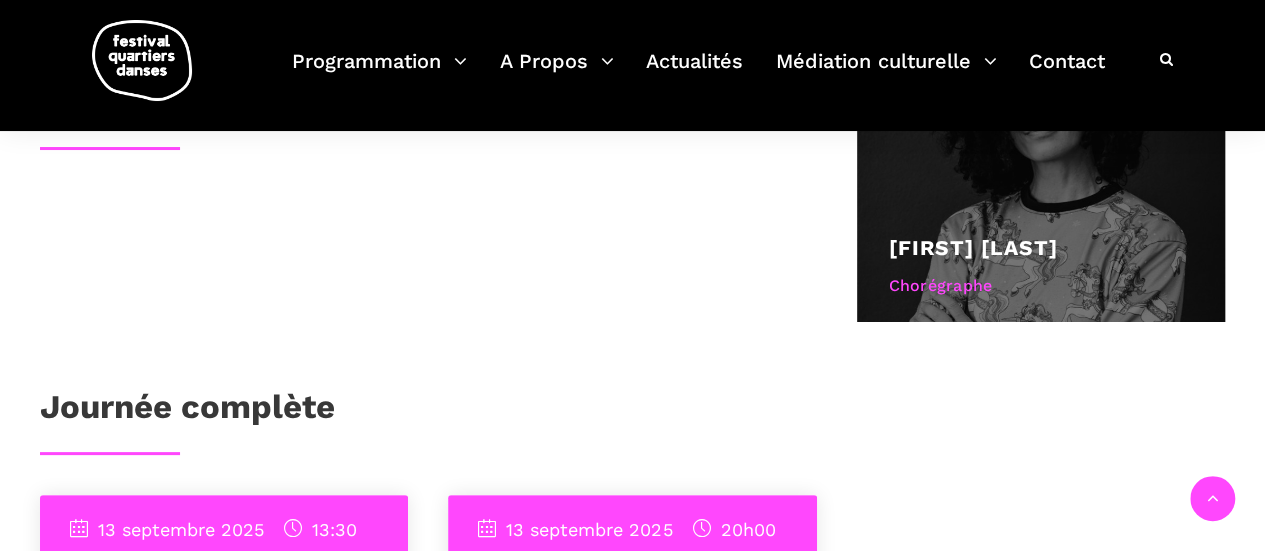 scroll, scrollTop: 1300, scrollLeft: 0, axis: vertical 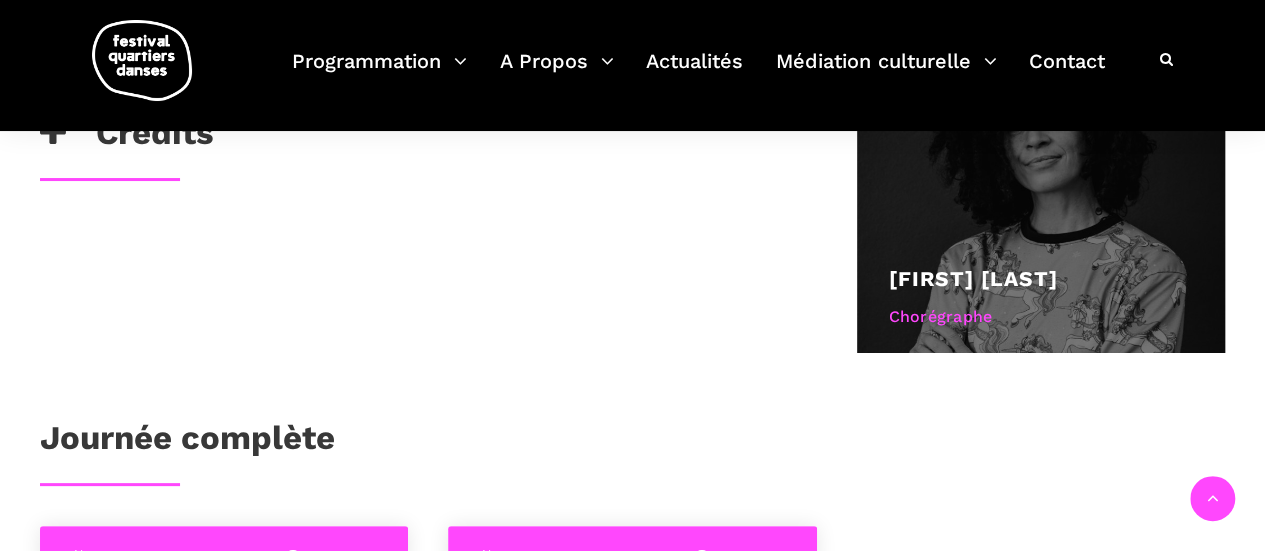 click at bounding box center [1041, 169] 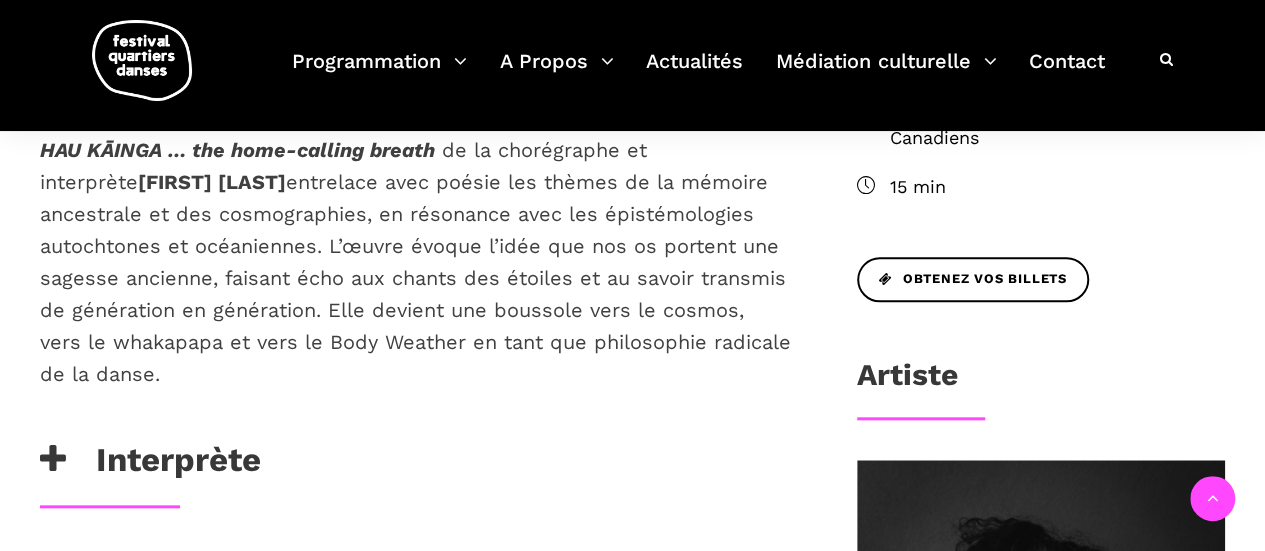 scroll, scrollTop: 800, scrollLeft: 0, axis: vertical 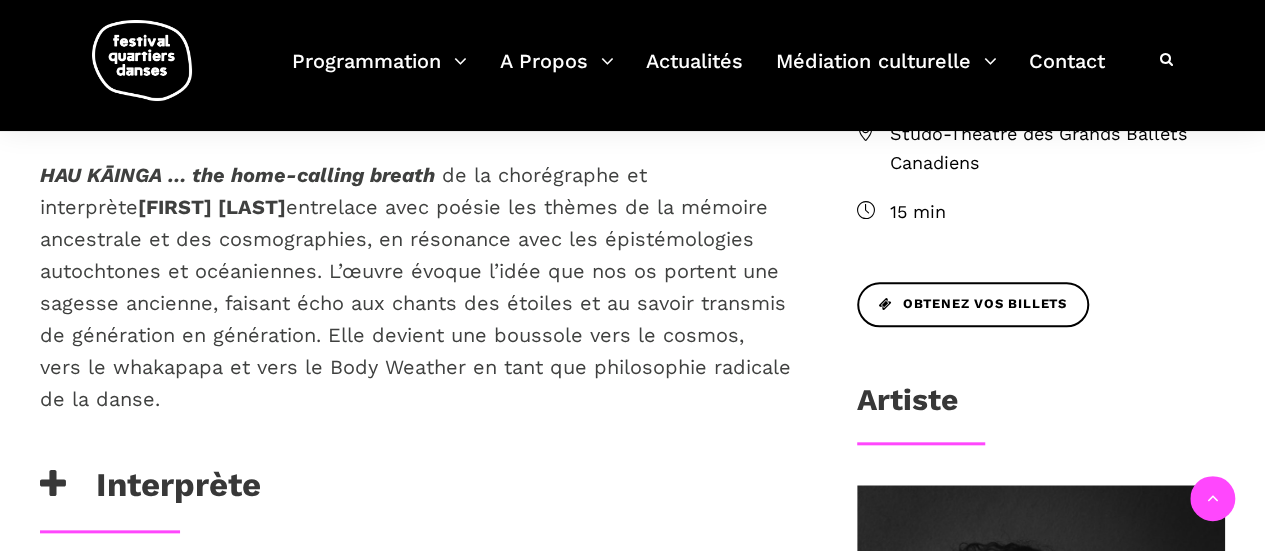 click at bounding box center [53, 484] 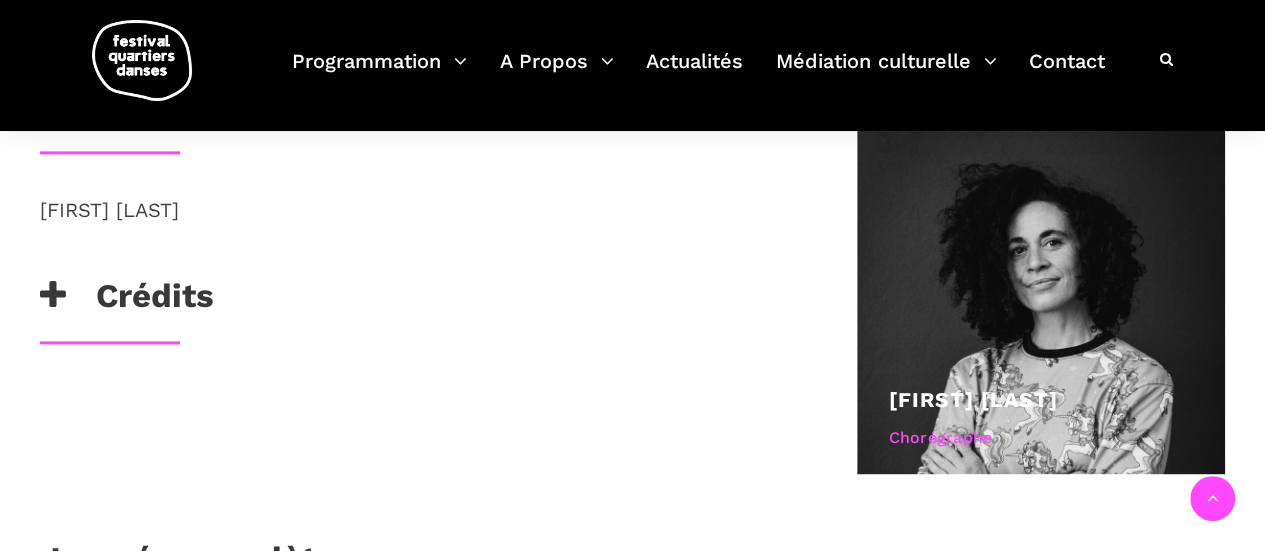 scroll, scrollTop: 1208, scrollLeft: 0, axis: vertical 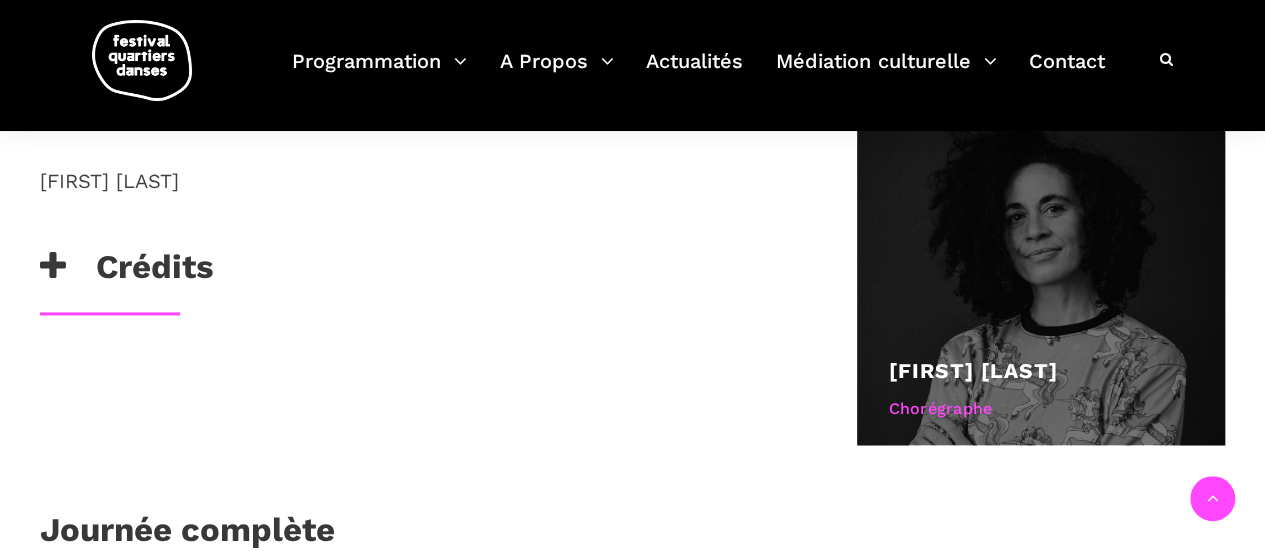 click on "Chorégraphe" at bounding box center (1041, 409) 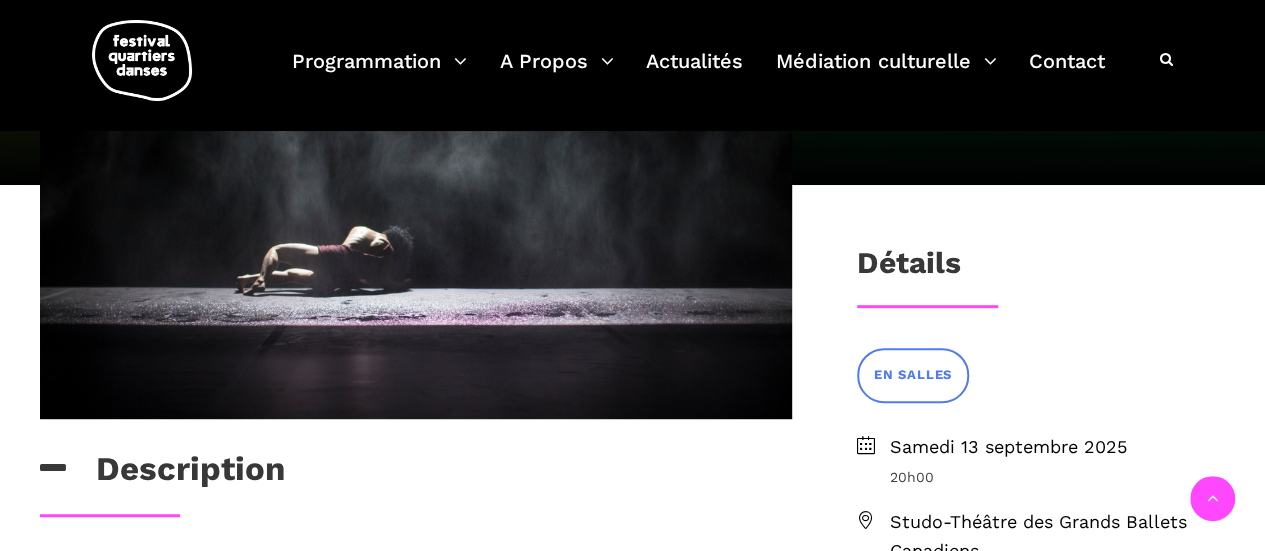 scroll, scrollTop: 408, scrollLeft: 0, axis: vertical 